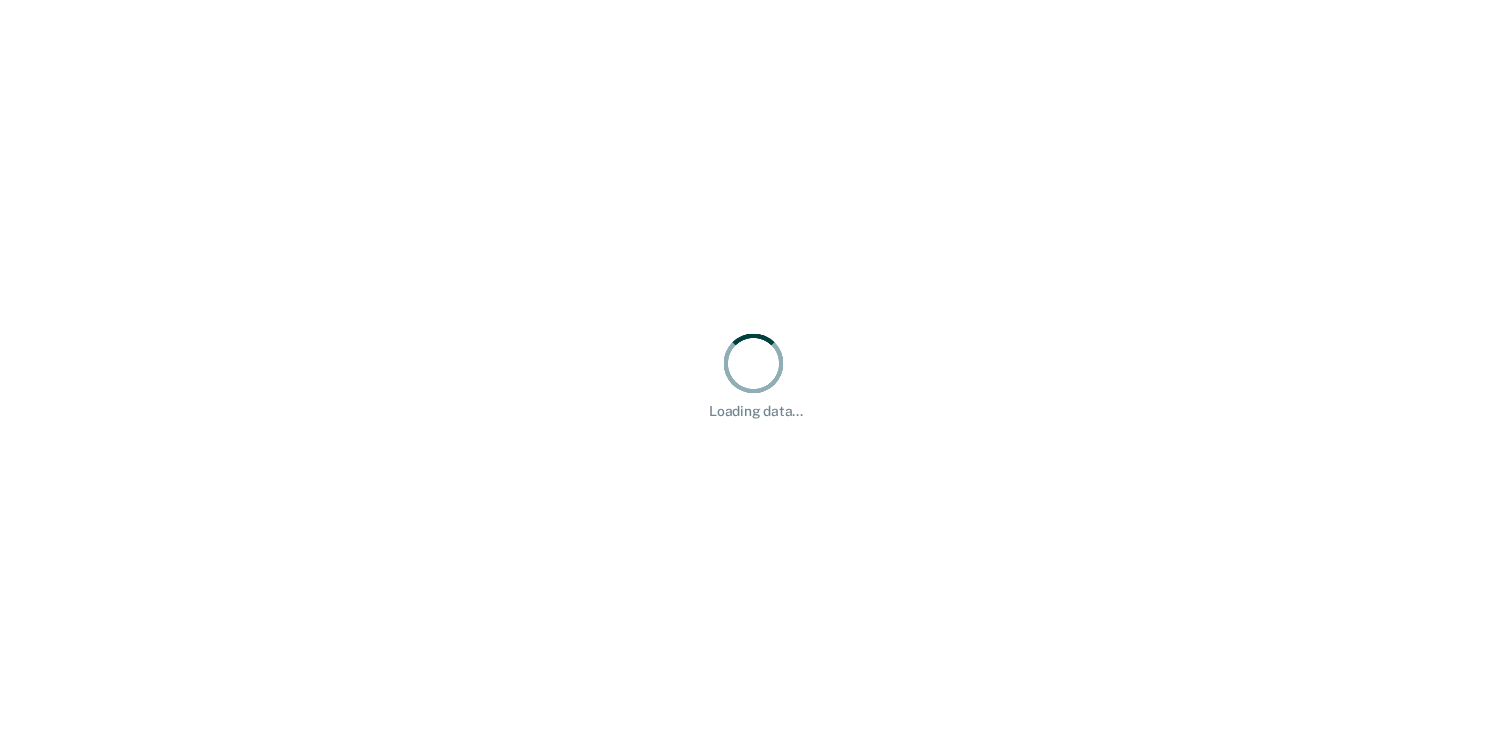 scroll, scrollTop: 0, scrollLeft: 0, axis: both 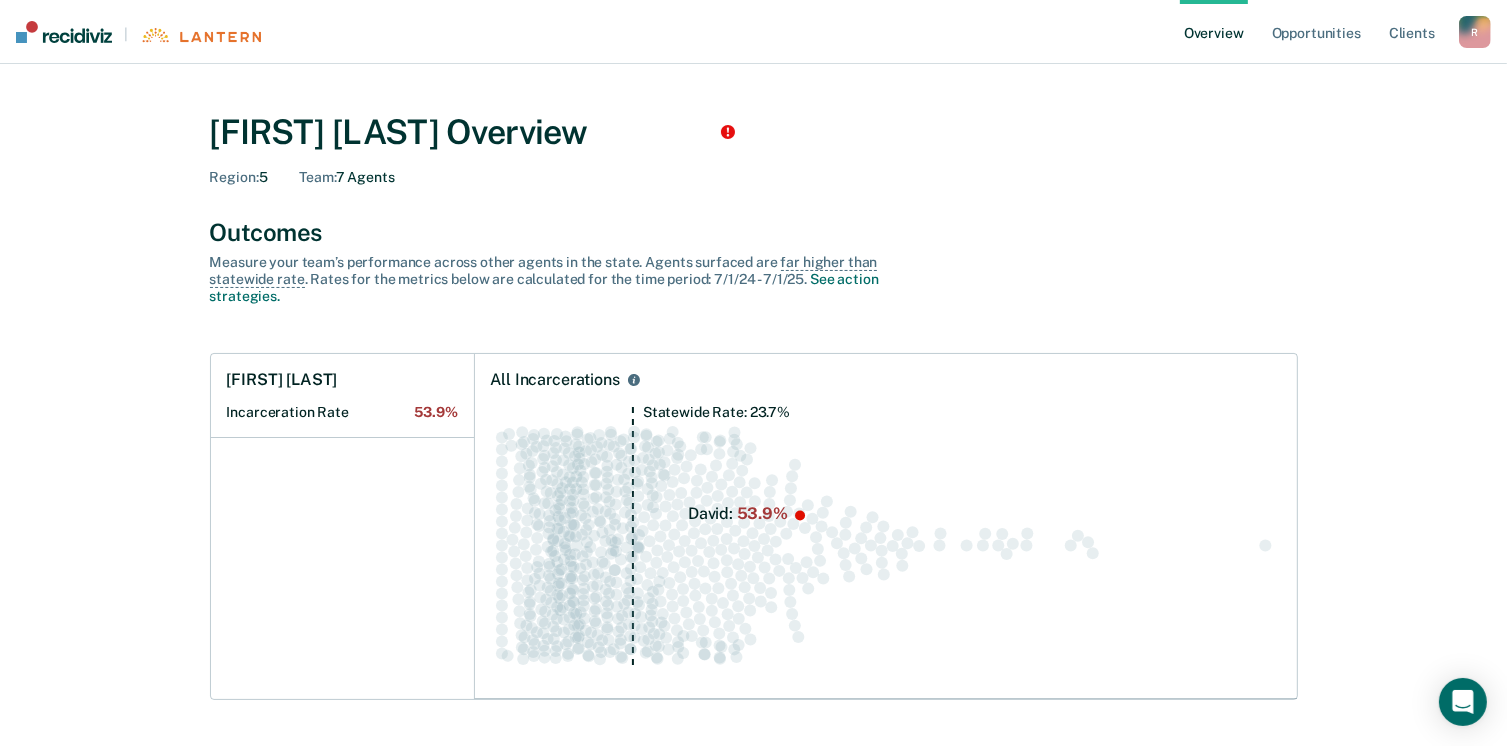 click on "Overview" at bounding box center (1214, 32) 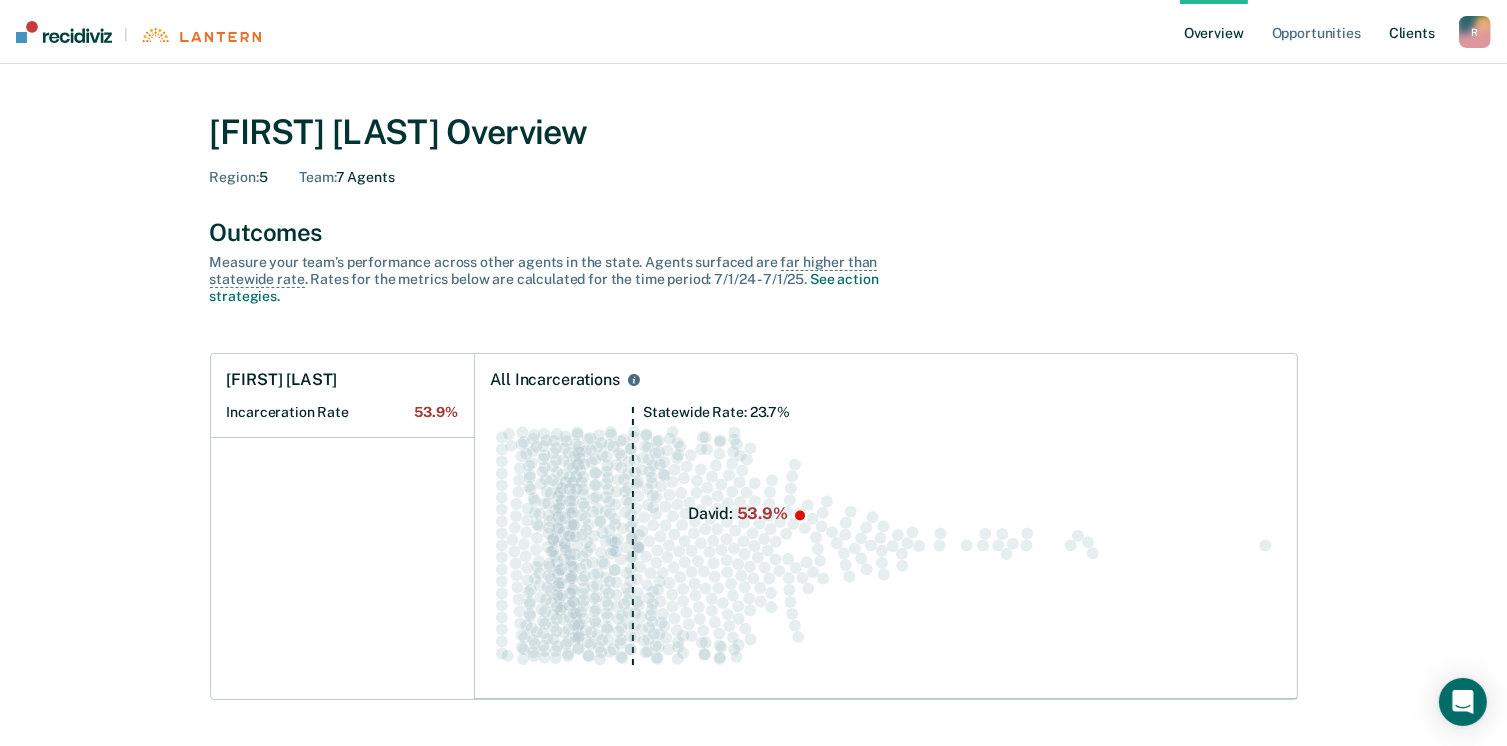 click on "Client s" at bounding box center [1412, 32] 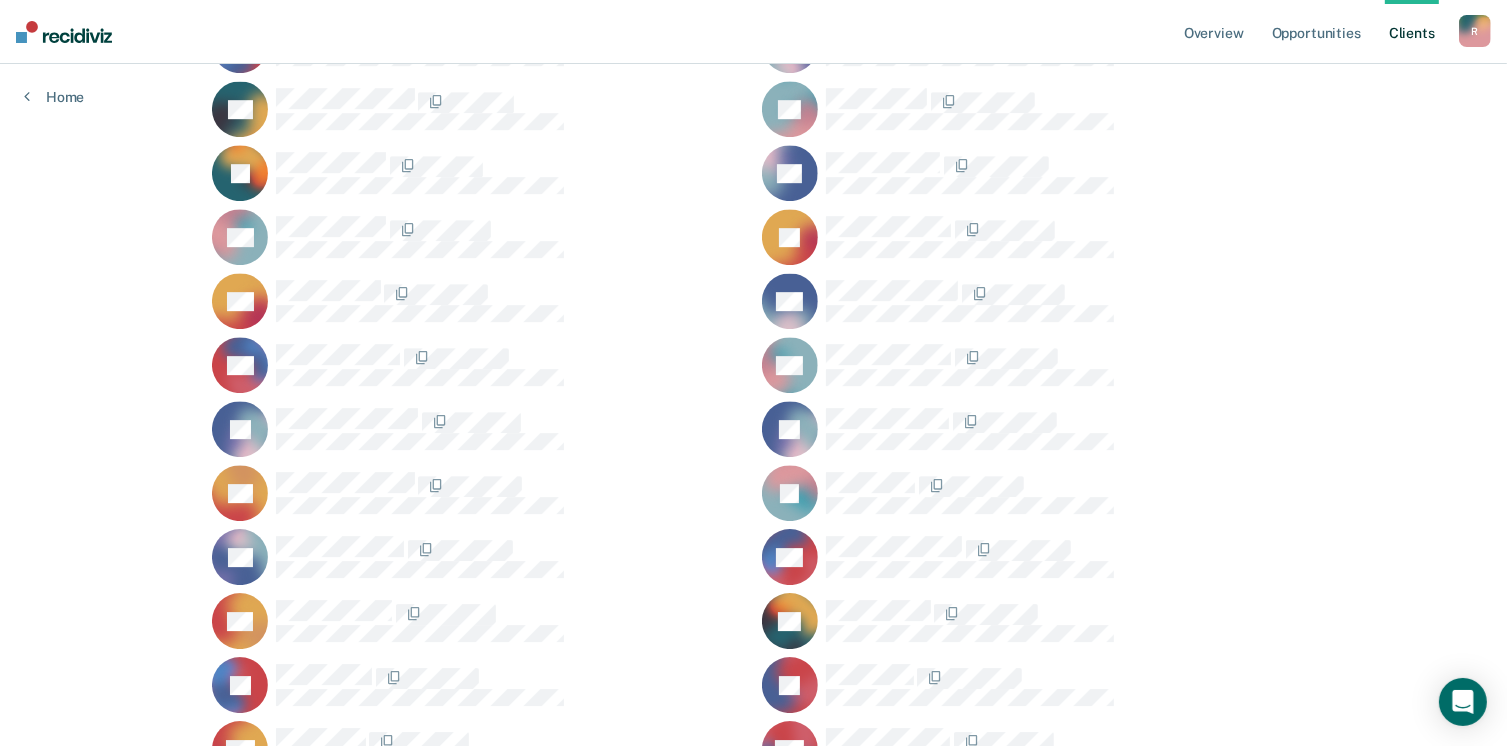 scroll, scrollTop: 6200, scrollLeft: 0, axis: vertical 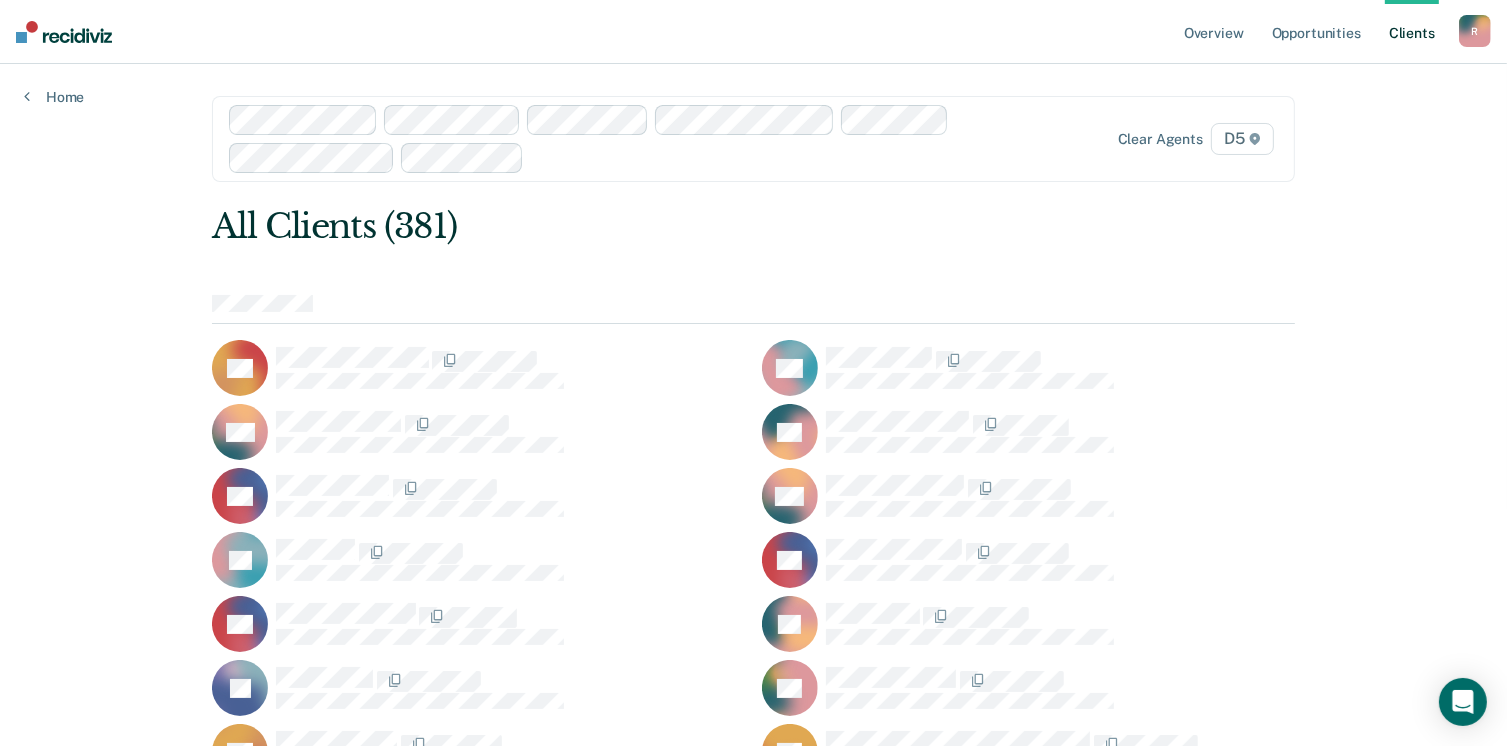 click on "R" at bounding box center [1475, 31] 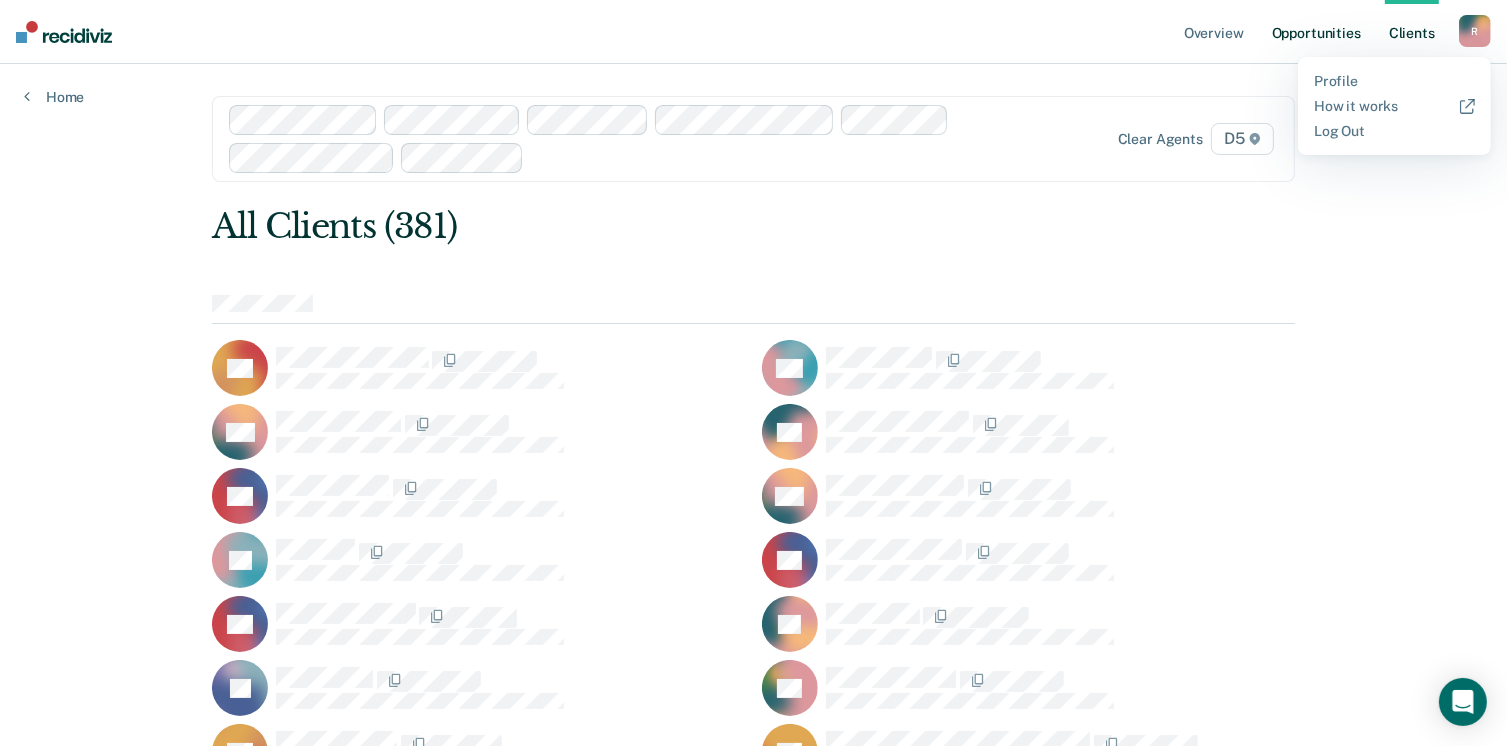 click on "Opportunities" at bounding box center (1316, 32) 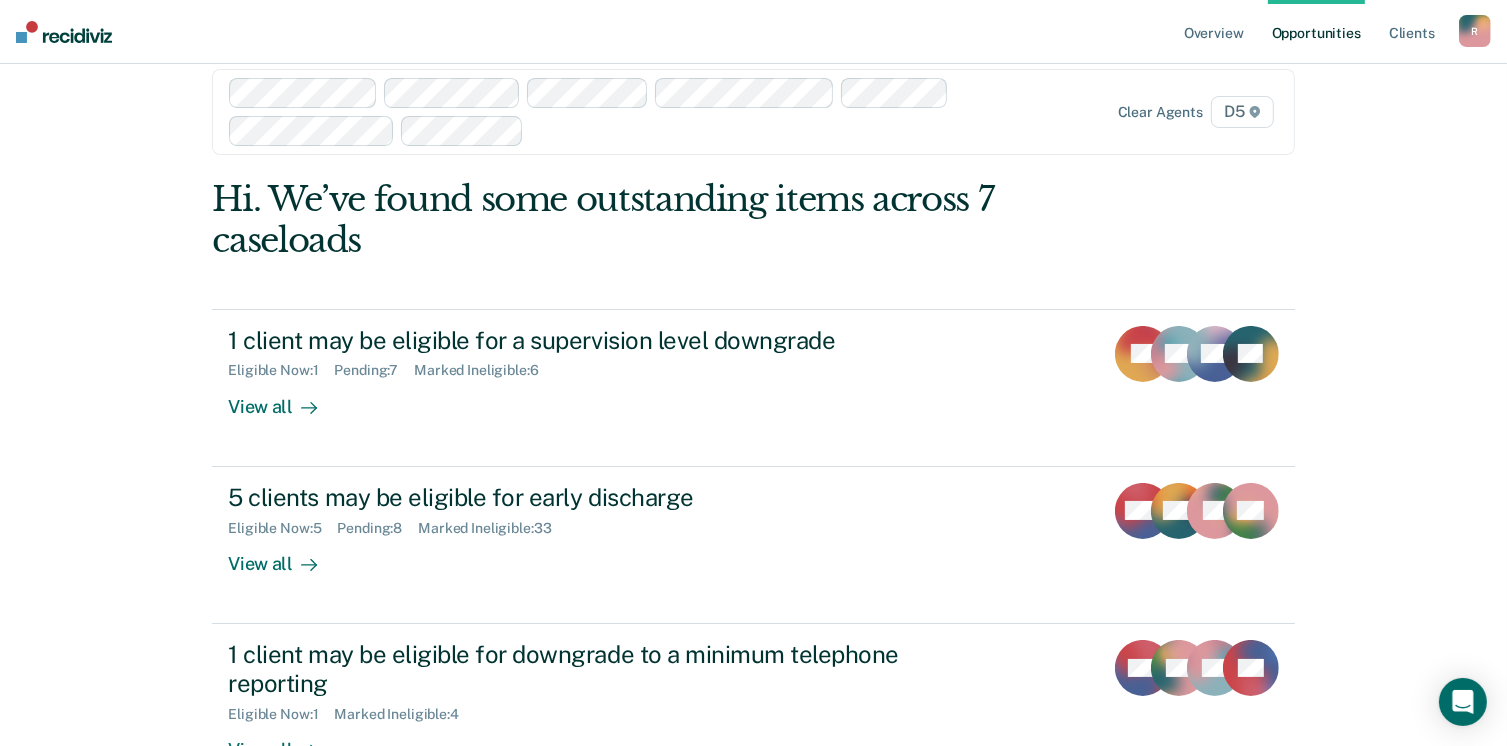 scroll, scrollTop: 20, scrollLeft: 0, axis: vertical 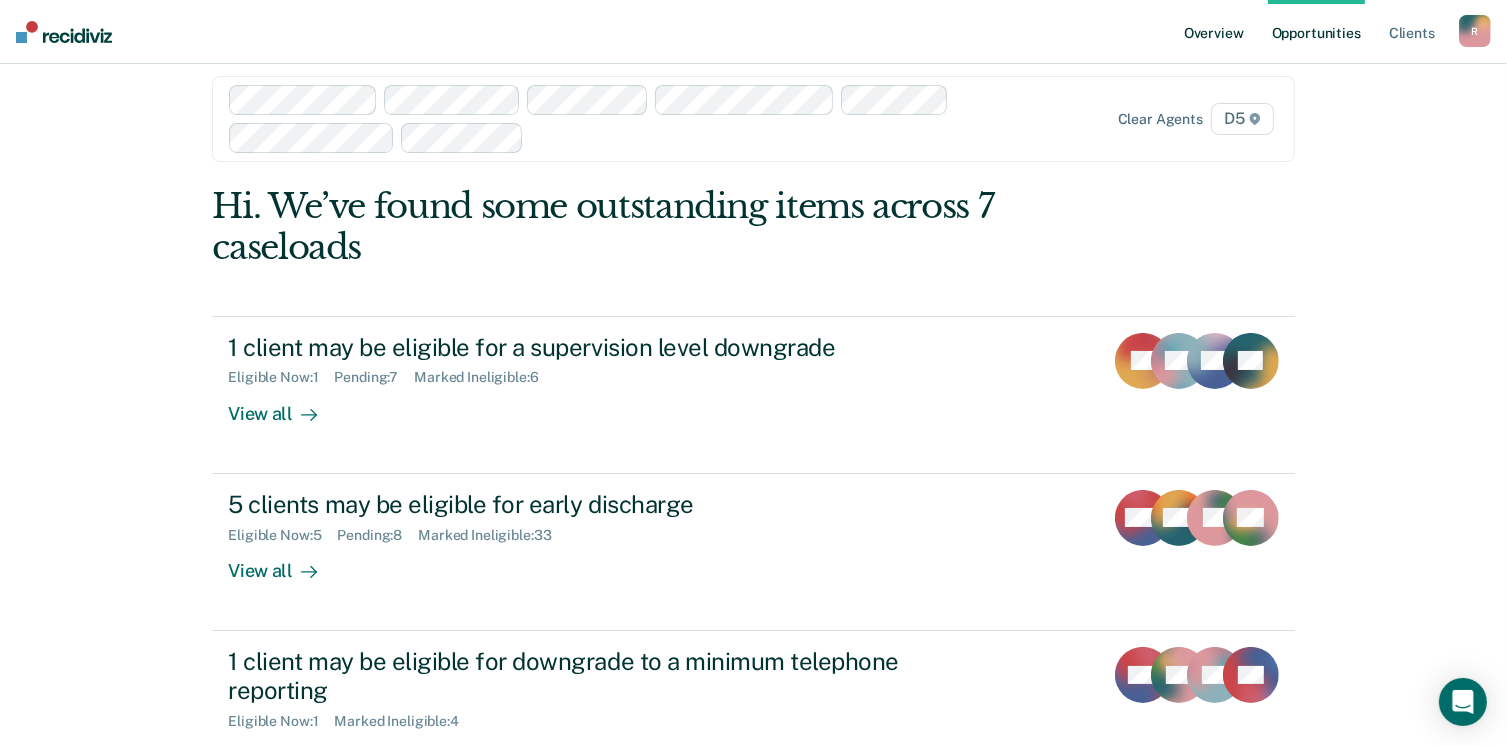 click on "Overview" at bounding box center (1214, 32) 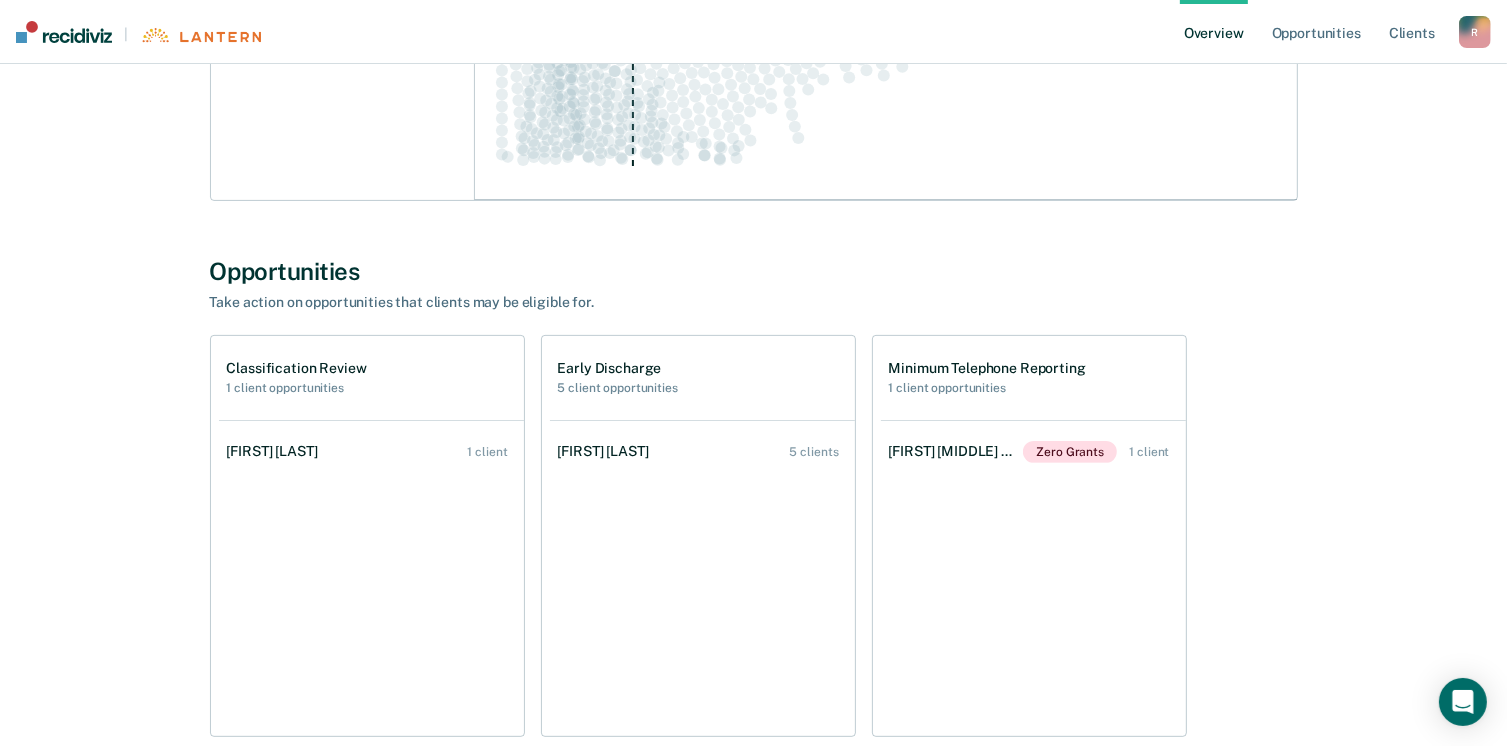 scroll, scrollTop: 500, scrollLeft: 0, axis: vertical 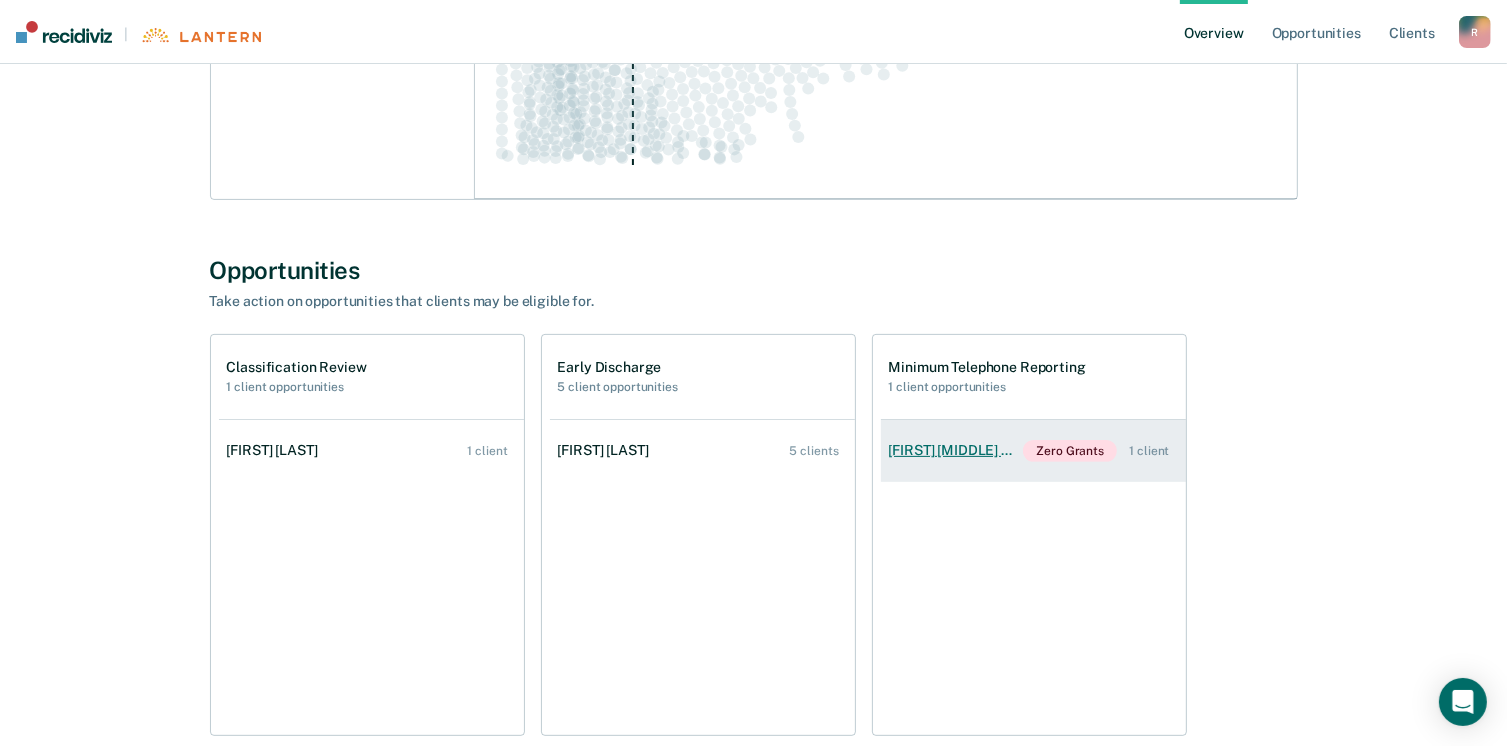 click on "[FIRST] [MIDDLE] [LAST]" at bounding box center (956, 450) 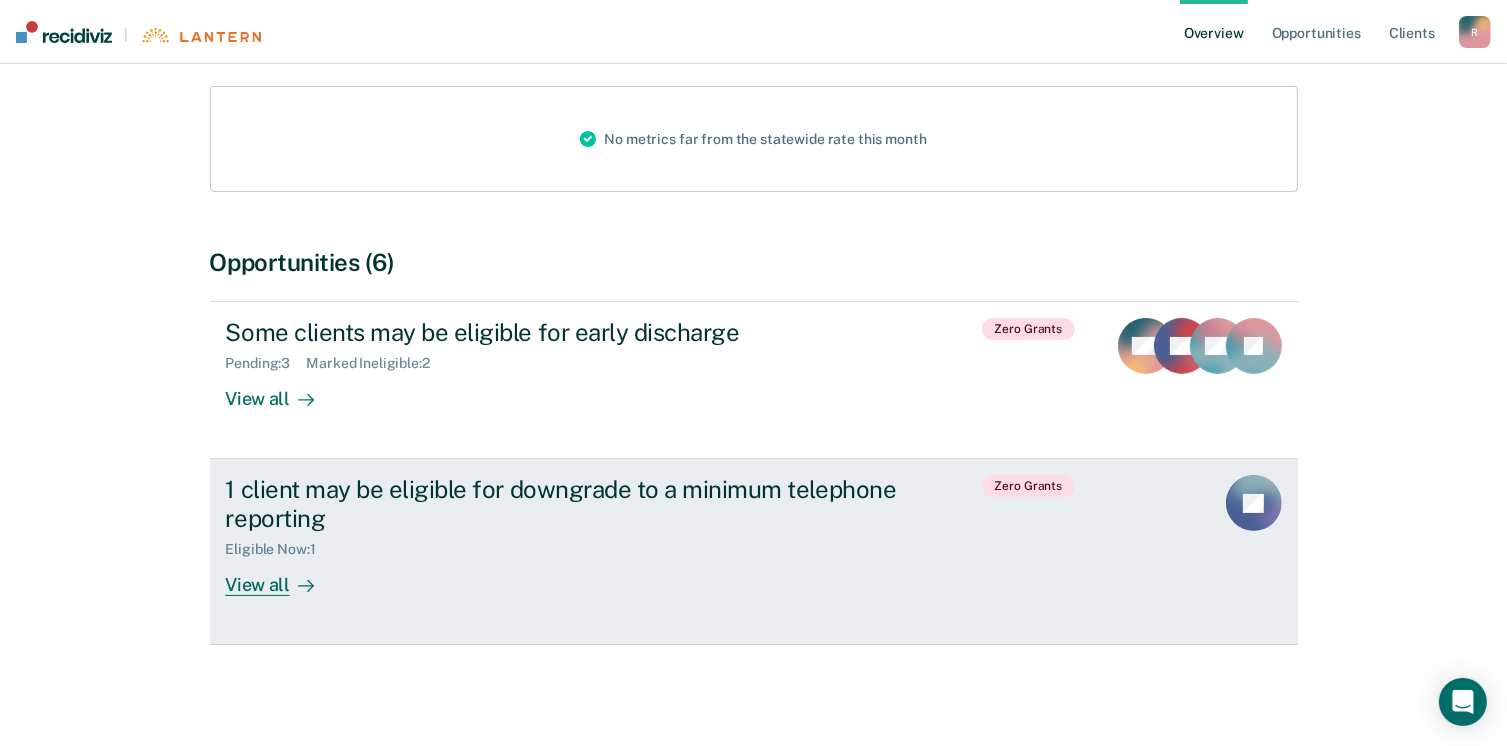 scroll, scrollTop: 243, scrollLeft: 0, axis: vertical 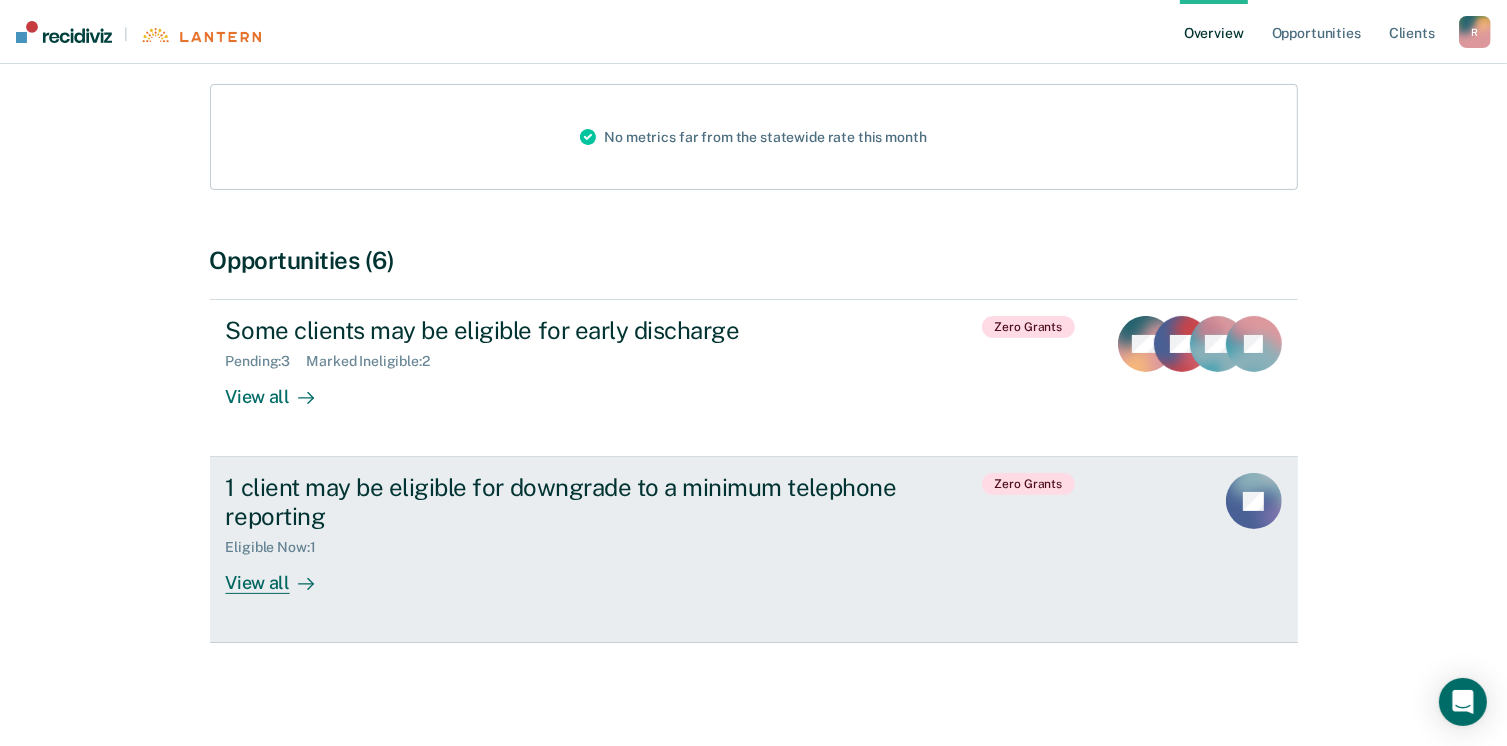 click on "View all" at bounding box center [282, 575] 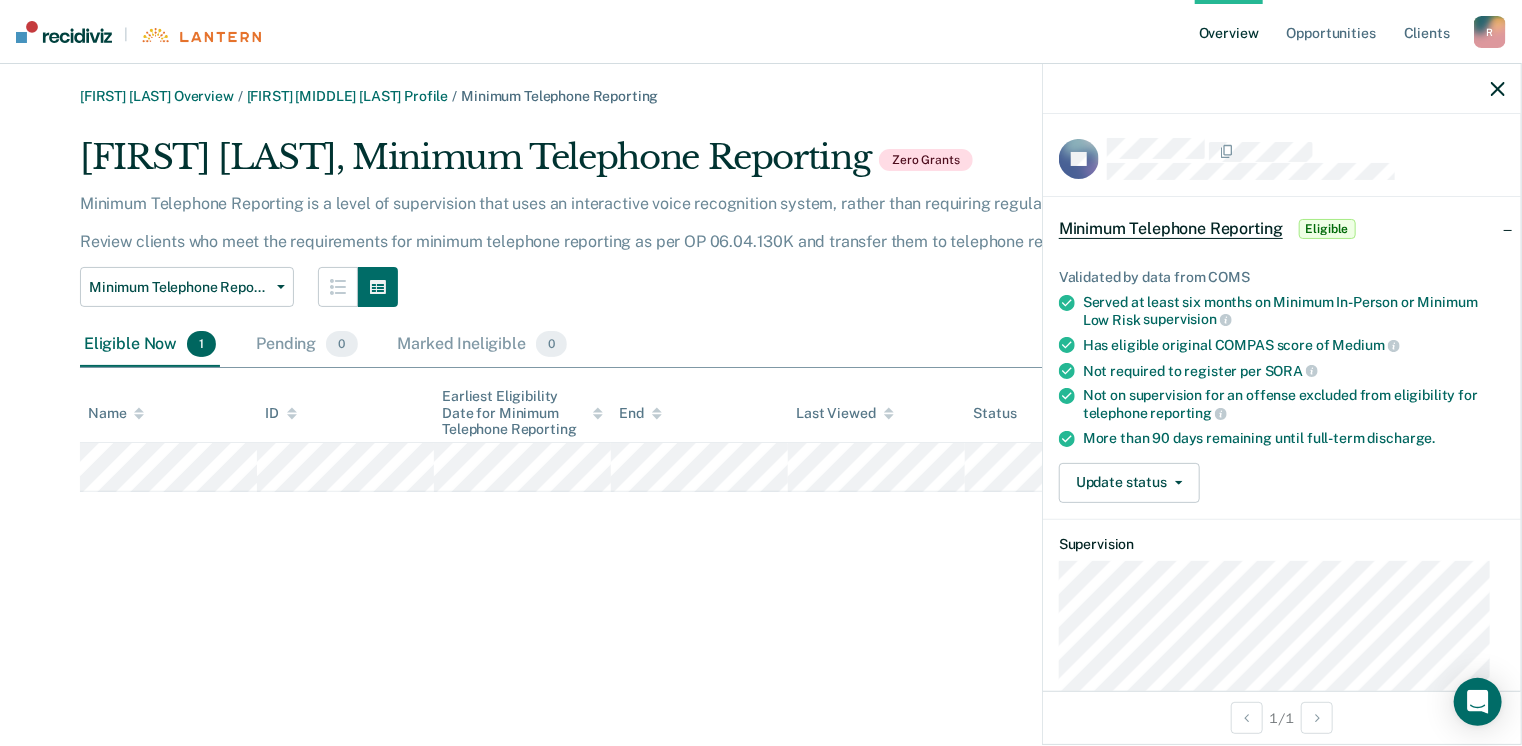 click on "[FIRST] [LAST] Overview / [FIRST] [MIDDLE] [LAST] Profile / Minimum Telephone Reporting [FIRST] [MIDDLE] [LAST], Minimum Telephone Reporting Zero Grants Minimum Telephone Reporting is a level of supervision that uses an interactive voice recognition system, rather than requiring regular face-to-face contacts. Review clients who meet the requirements for minimum telephone reporting as per OP 06.04.130K and transfer them to telephone reporting in COMS. Minimum Telephone Reporting Early Discharge Minimum Telephone Reporting Eligible Now 1 Pending 0 Marked Ineligible 0
To pick up a draggable item, press the space bar.
While dragging, use the arrow keys to move the item.
Press space again to drop the item in its new position, or press escape to cancel.
Name ID Earliest Eligibility Date for Minimum Telephone Reporting End Last Viewed Status" at bounding box center (761, 385) 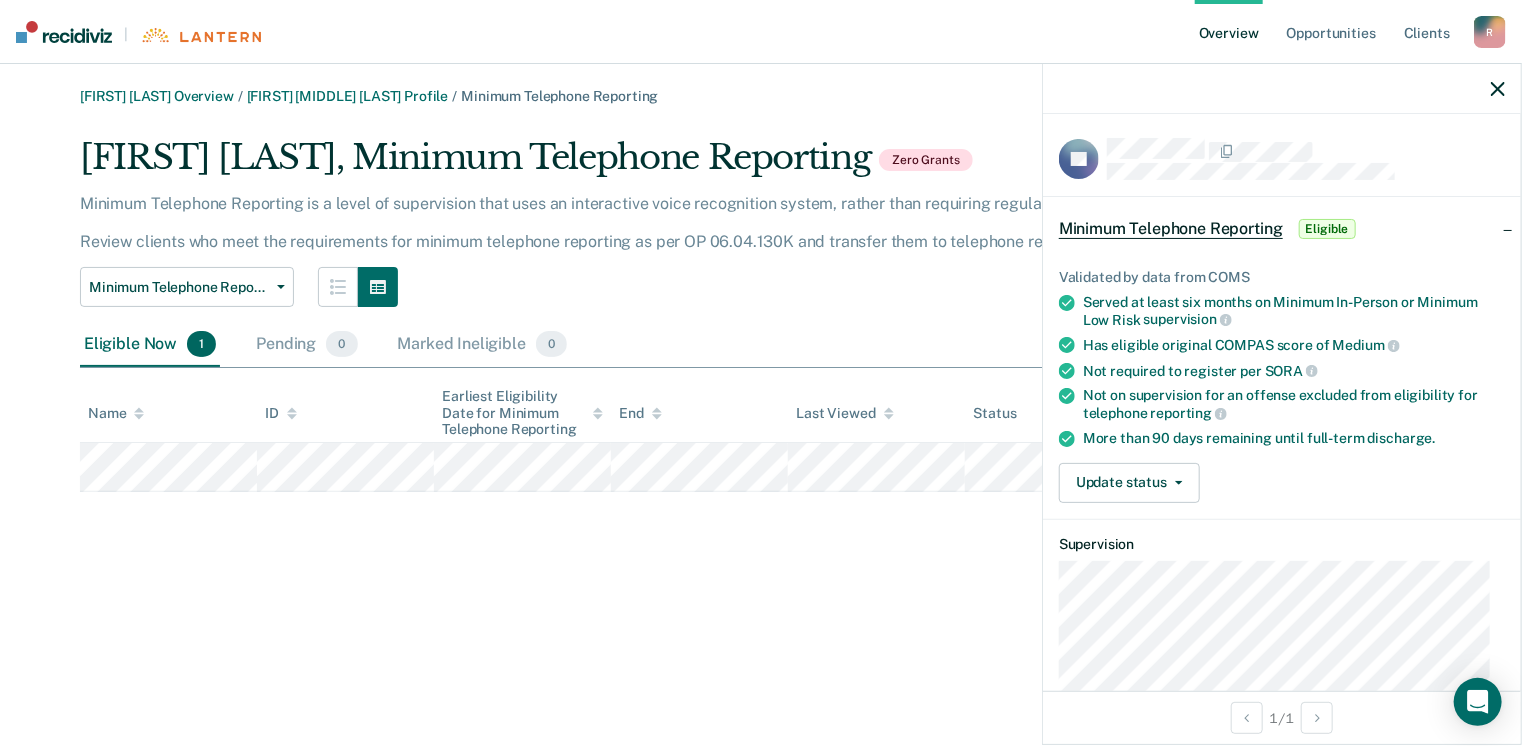 click at bounding box center (1498, 89) 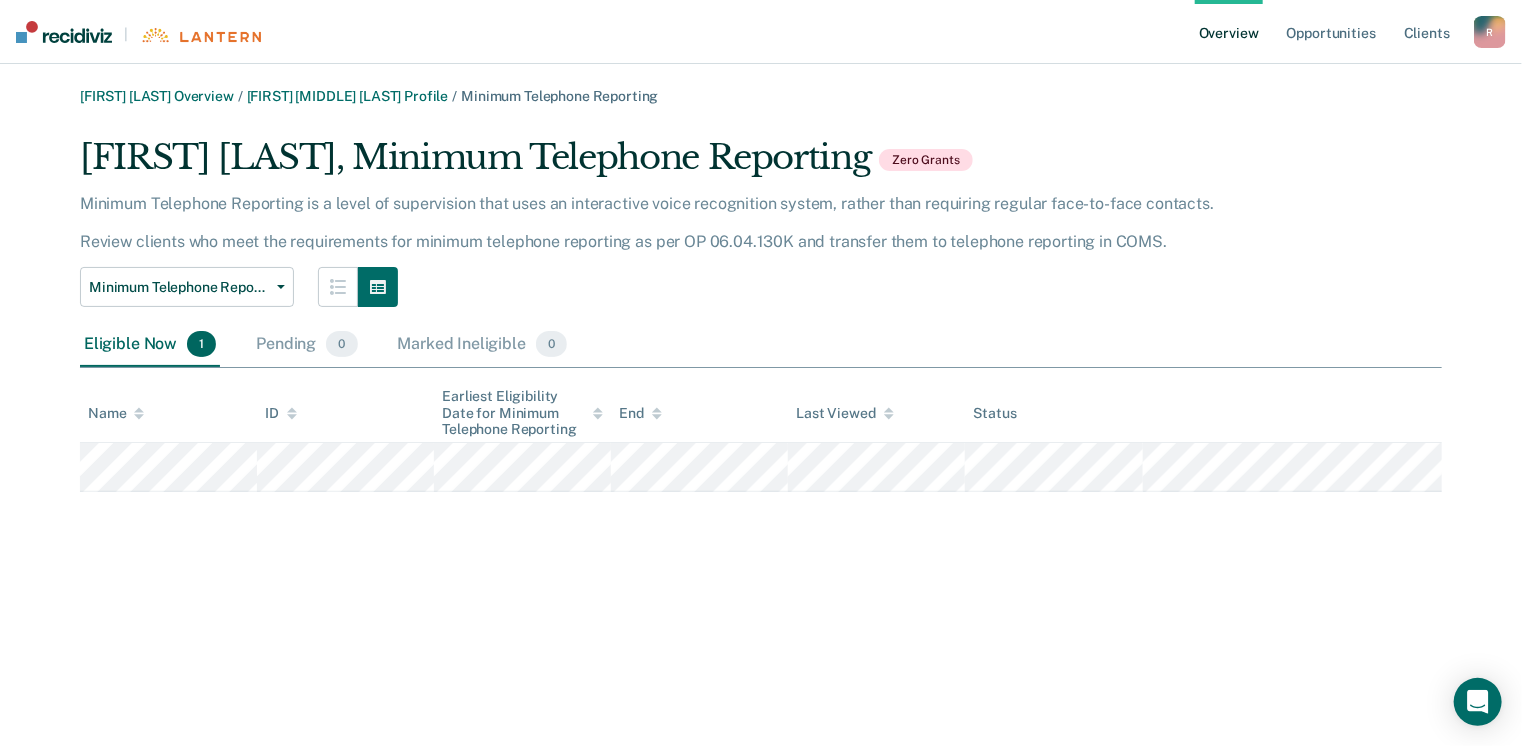 click on "Overview" at bounding box center (1229, 32) 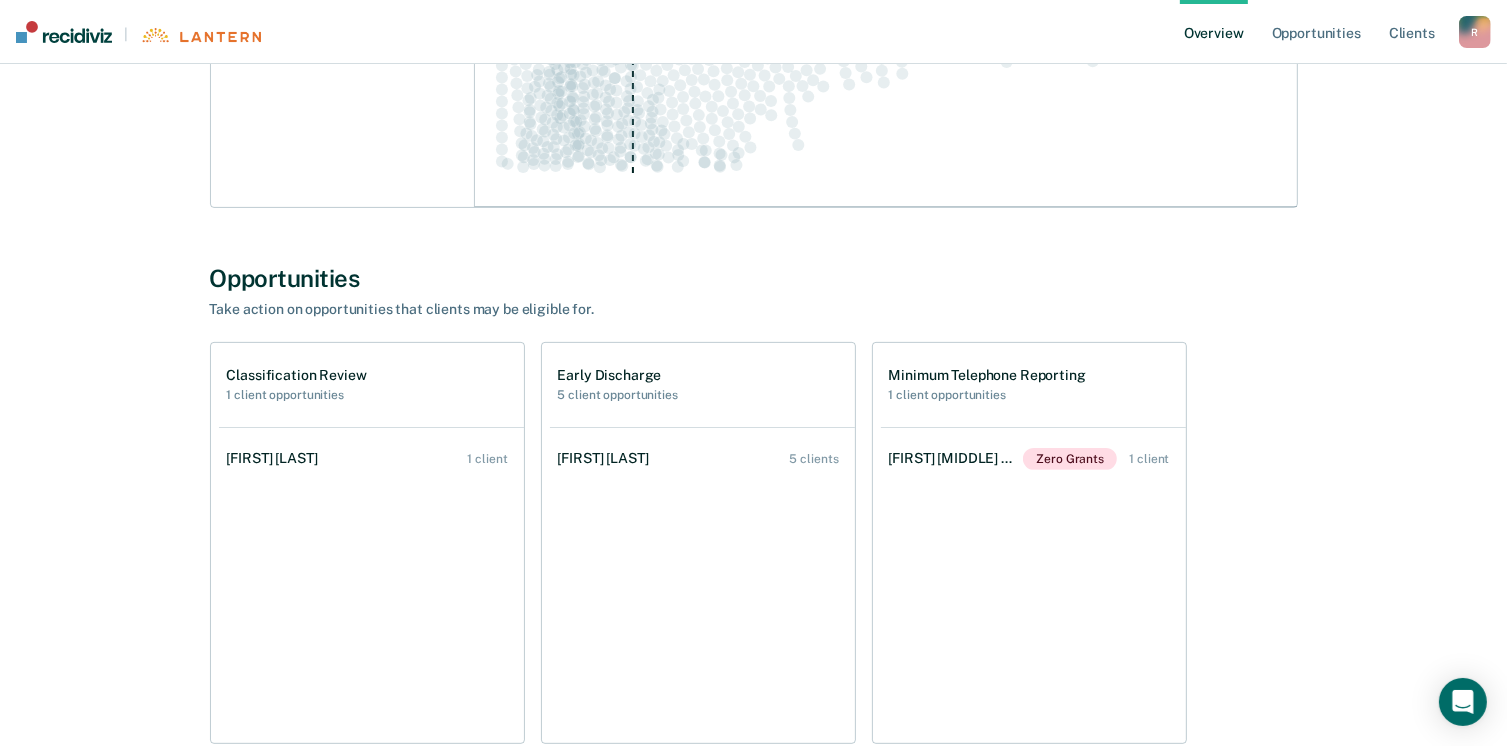 scroll, scrollTop: 600, scrollLeft: 0, axis: vertical 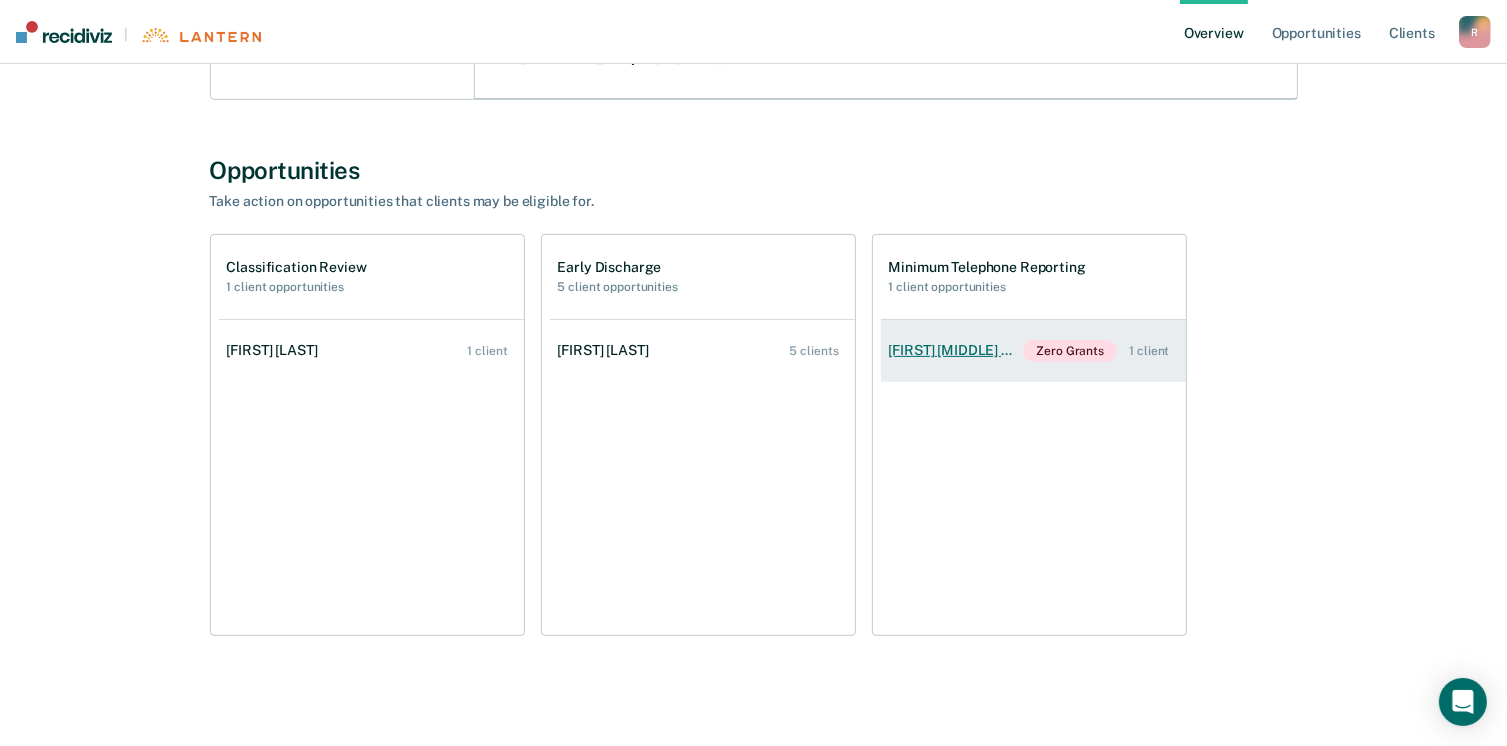 click on "[FIRST] [MIDDLE] [LAST] Zero Grants 1 client" at bounding box center (1033, 351) 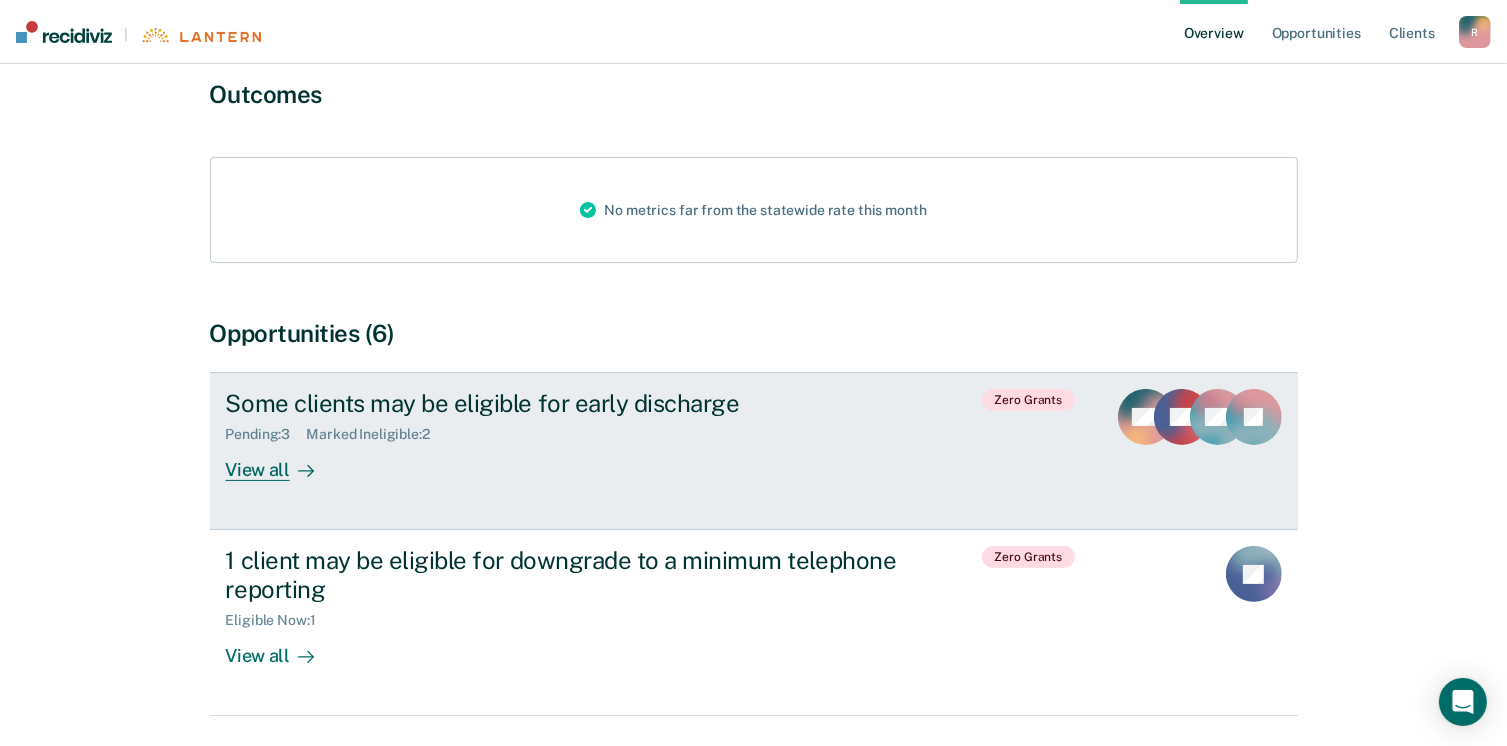 scroll, scrollTop: 243, scrollLeft: 0, axis: vertical 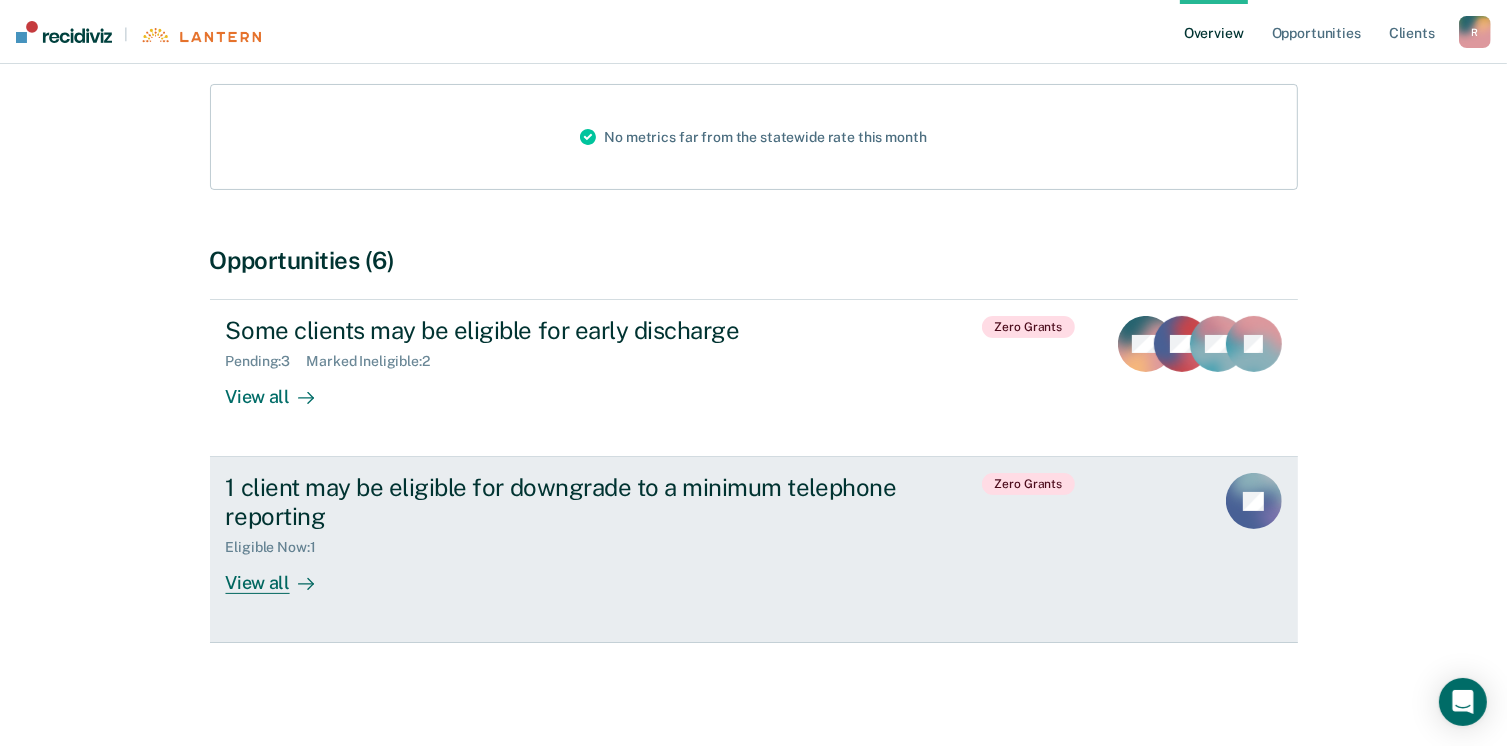 click on "View all" at bounding box center [282, 575] 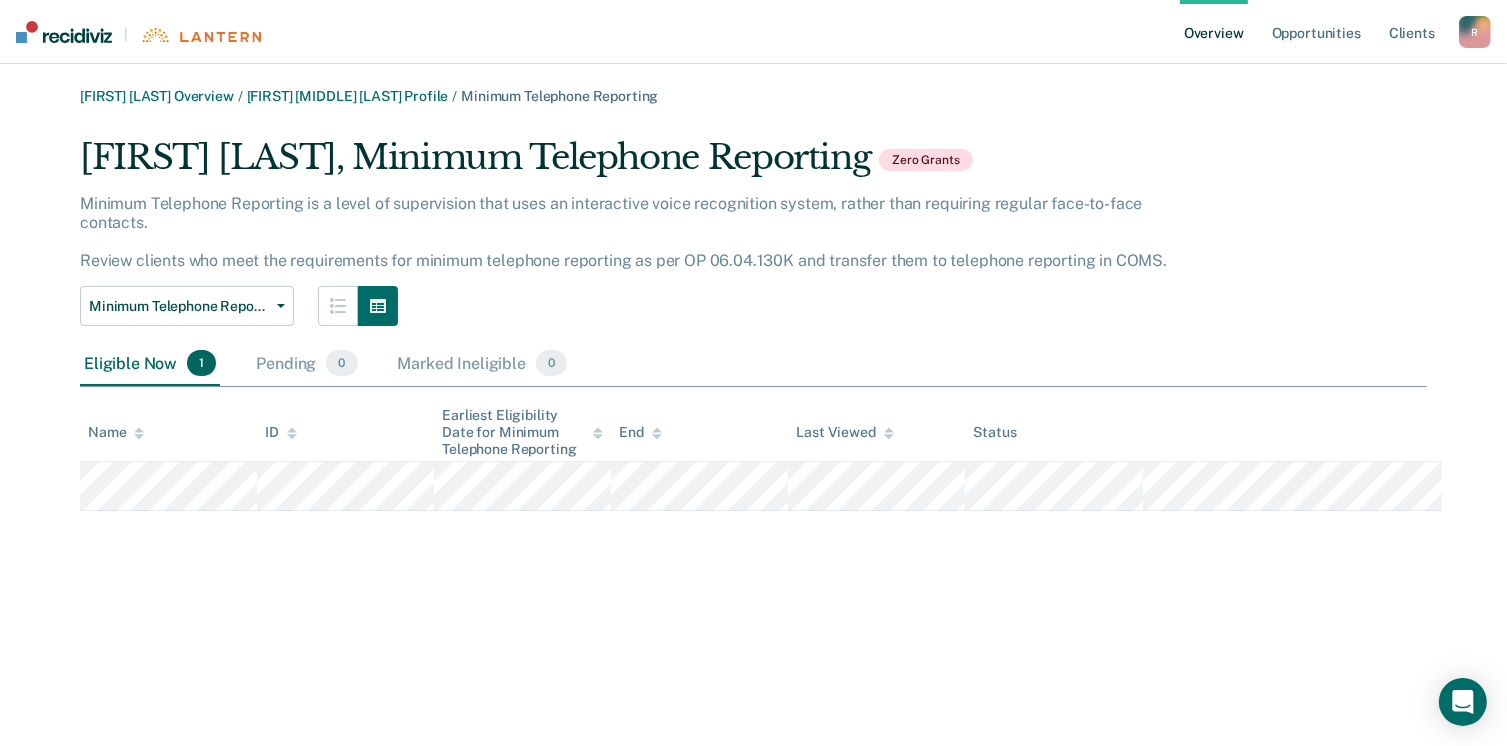 scroll, scrollTop: 0, scrollLeft: 0, axis: both 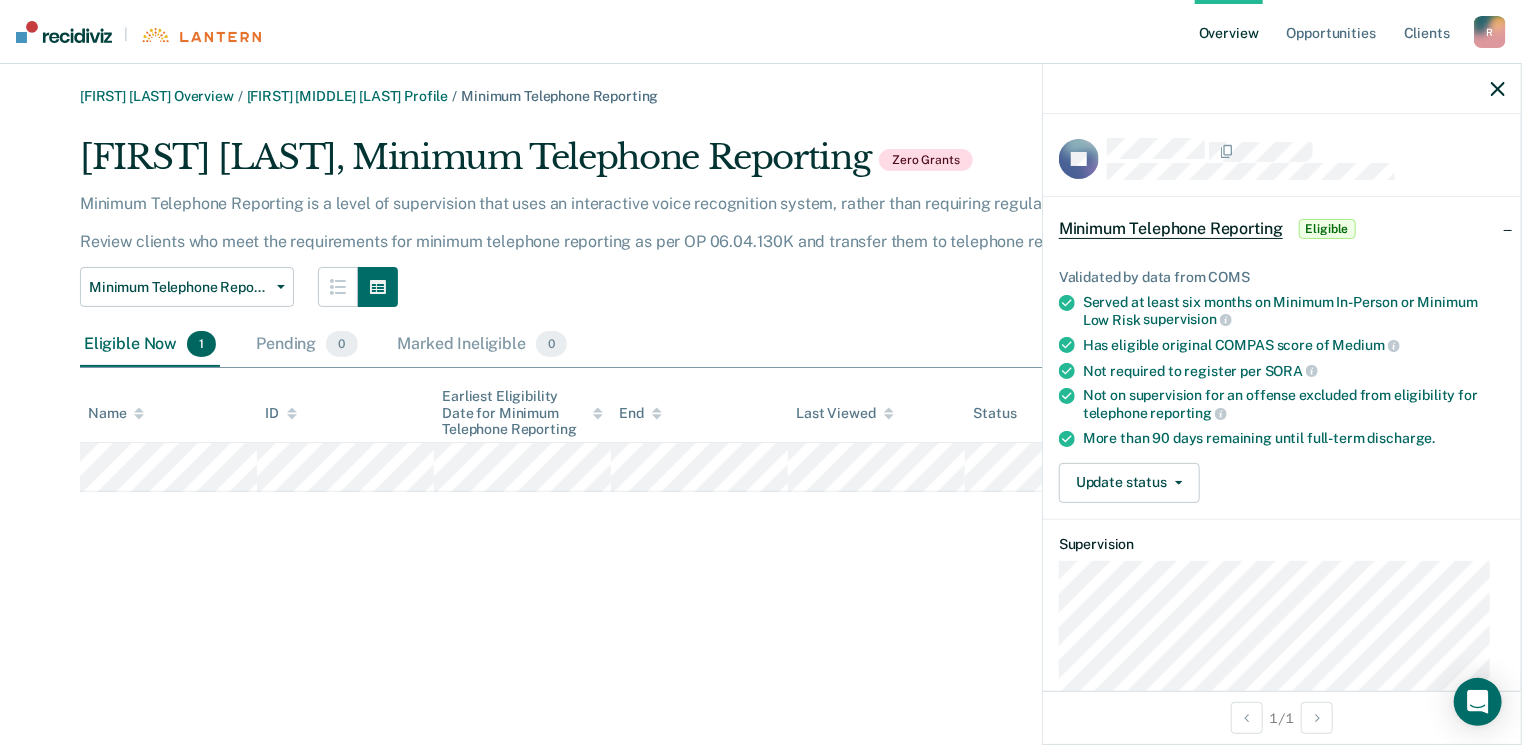 click on "[FIRST] [LAST] Overview / [FIRST] [MIDDLE] [LAST] Profile / Minimum Telephone Reporting [FIRST] [MIDDLE] [LAST], Minimum Telephone Reporting Zero Grants Minimum Telephone Reporting is a level of supervision that uses an interactive voice recognition system, rather than requiring regular face-to-face contacts. Review clients who meet the requirements for minimum telephone reporting as per OP 06.04.130K and transfer them to telephone reporting in COMS. Minimum Telephone Reporting Early Discharge Minimum Telephone Reporting Eligible Now 1 Pending 0 Marked Ineligible 0
To pick up a draggable item, press the space bar.
While dragging, use the arrow keys to move the item.
Press space again to drop the item in its new position, or press escape to cancel.
Name ID Earliest Eligibility Date for Minimum Telephone Reporting End Last Viewed Status" at bounding box center (761, 385) 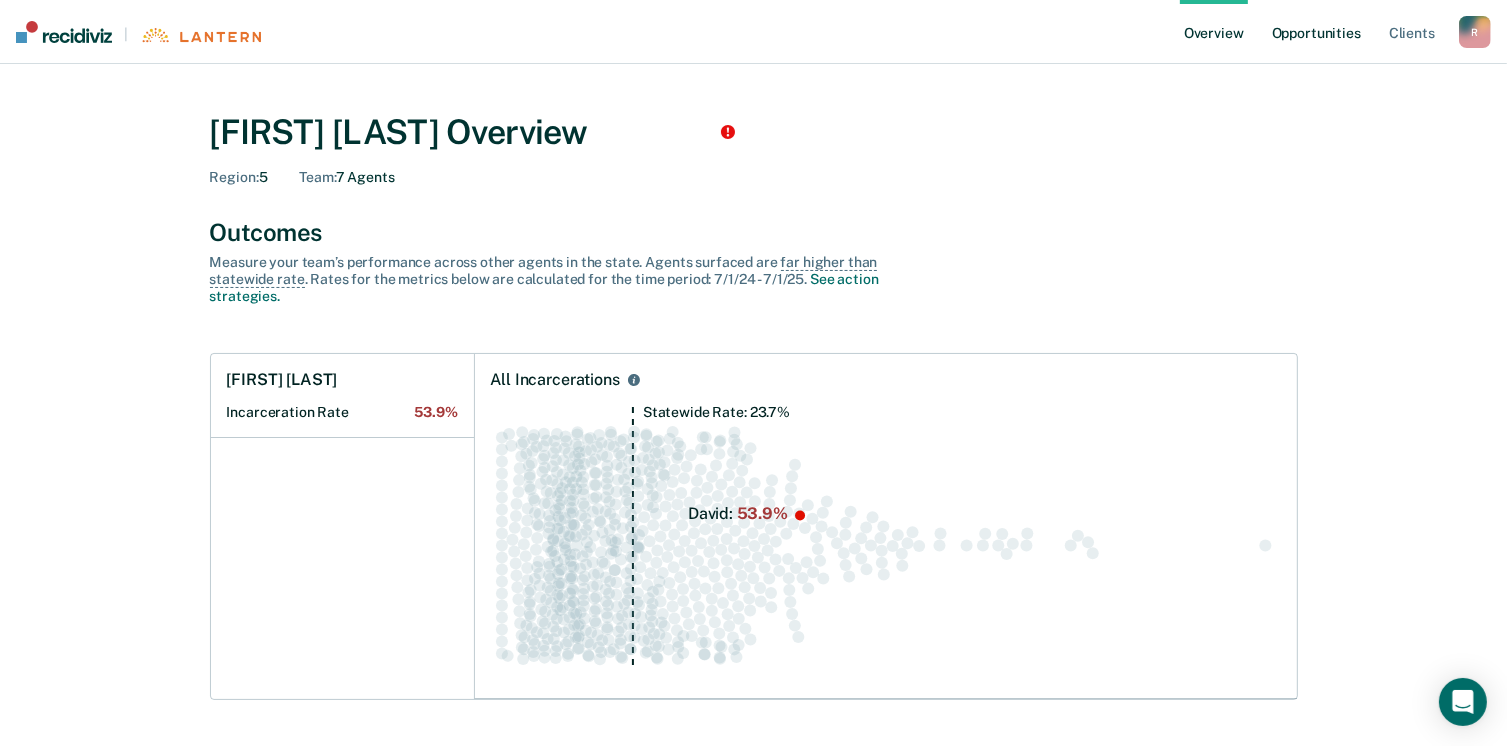 click on "Opportunities" at bounding box center (1316, 32) 